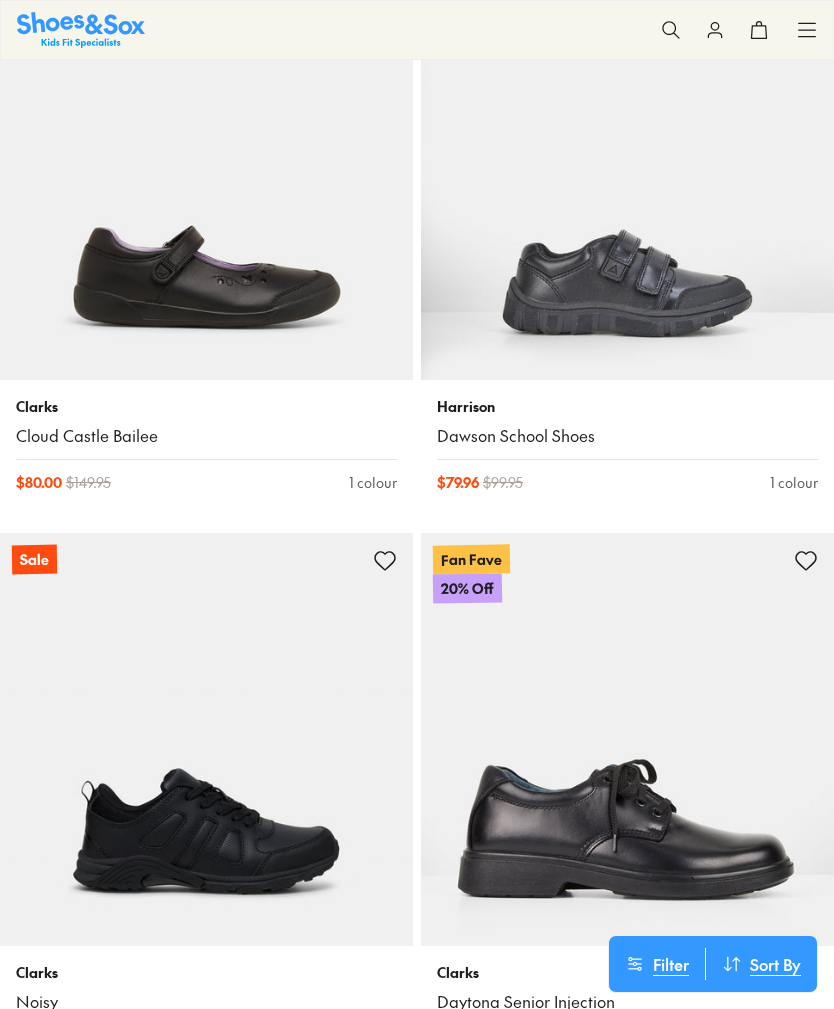 scroll, scrollTop: 423, scrollLeft: 0, axis: vertical 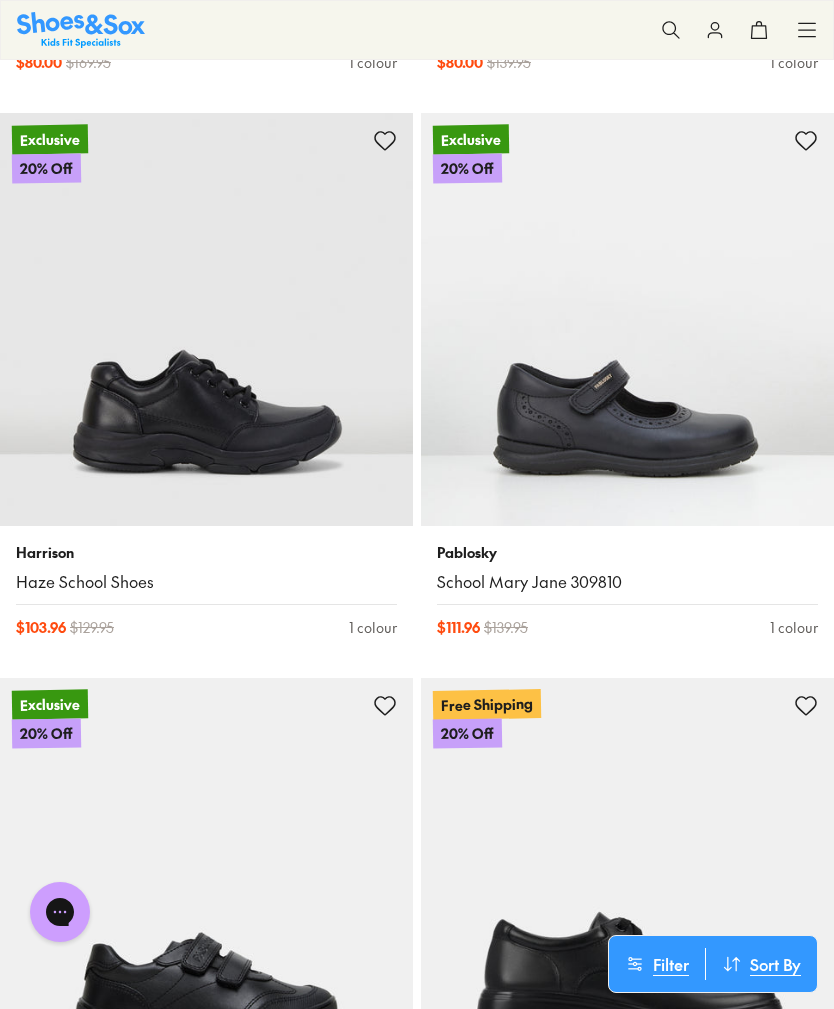 click at bounding box center (627, 319) 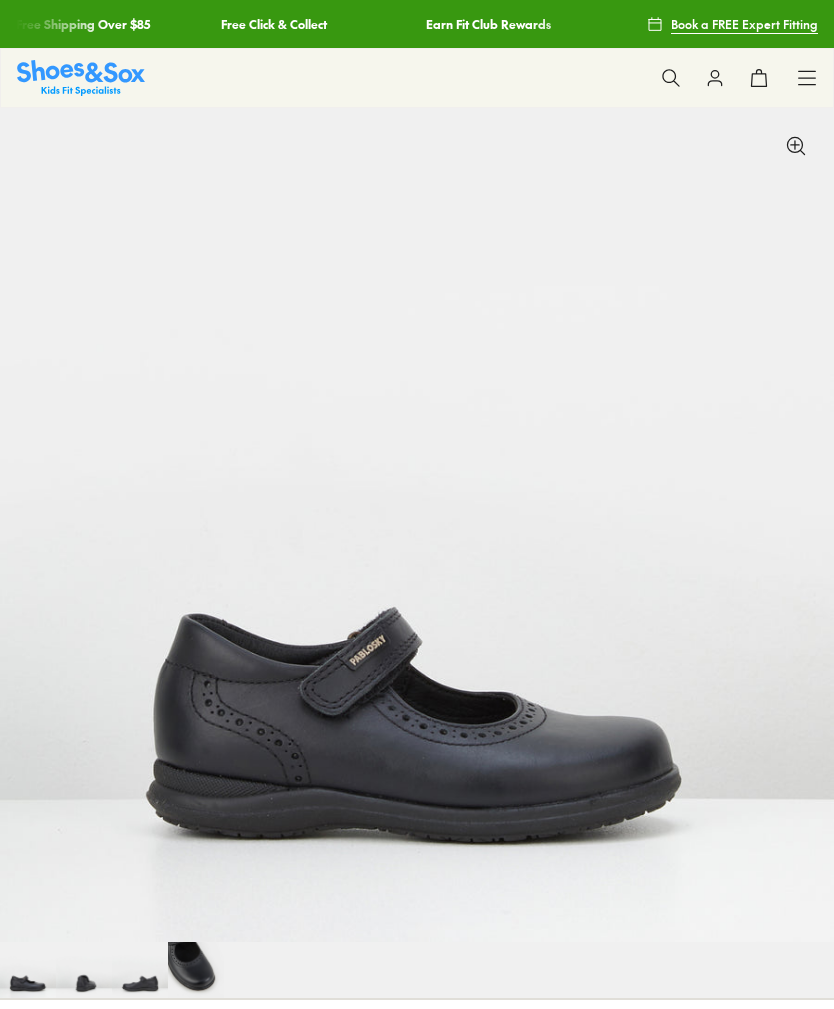 select on "*" 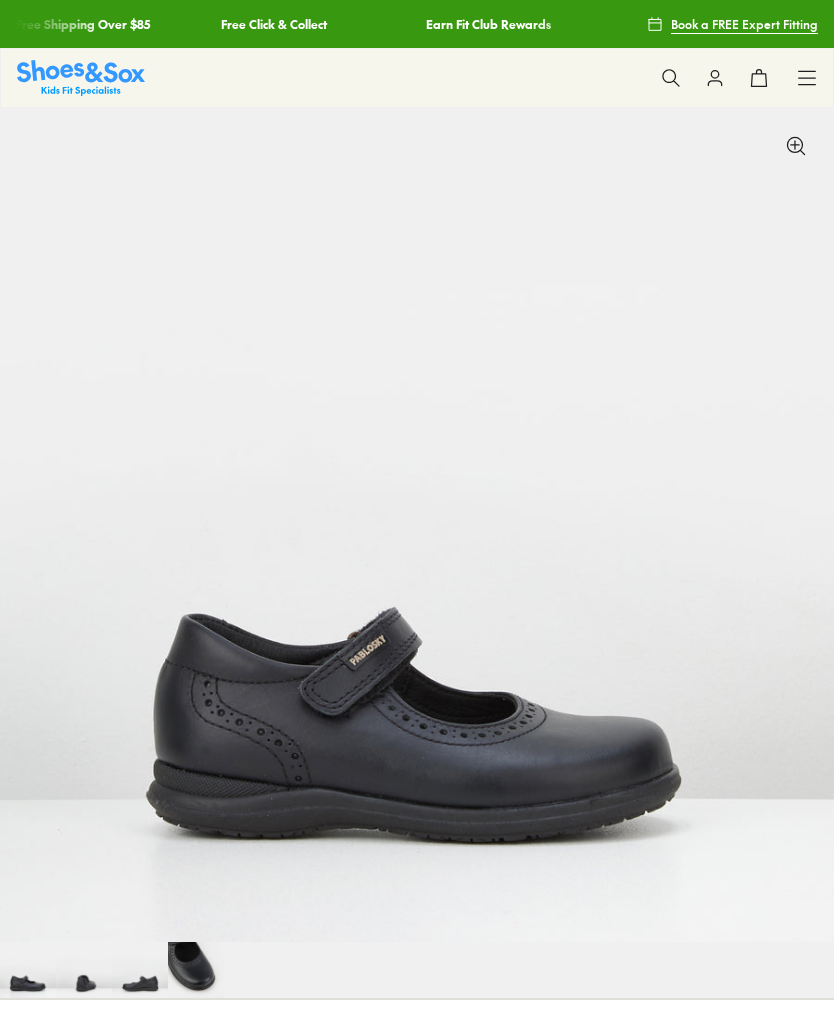 scroll, scrollTop: 0, scrollLeft: 0, axis: both 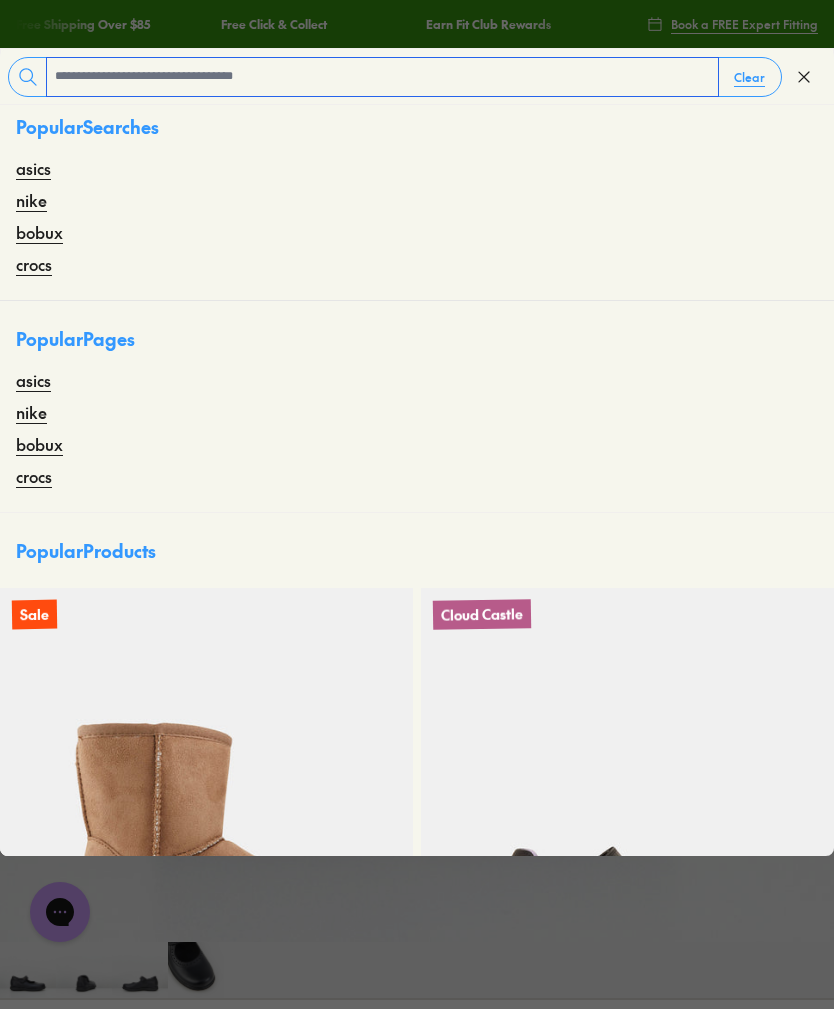click at bounding box center [382, 77] 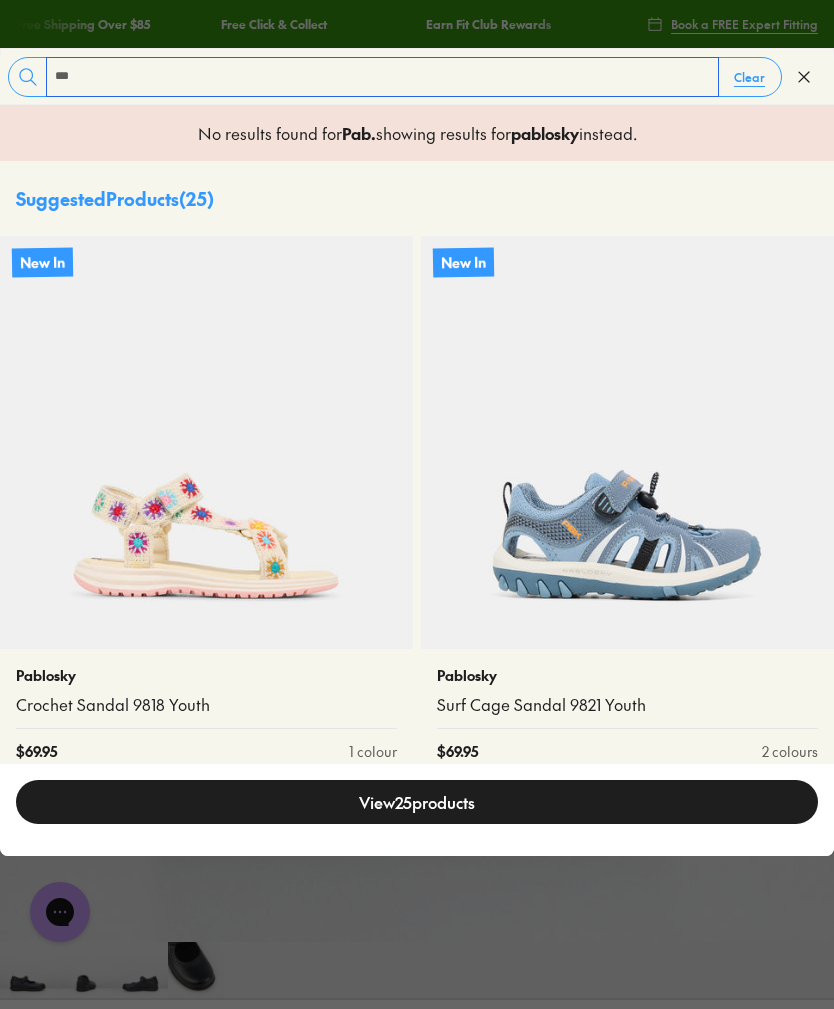scroll, scrollTop: 0, scrollLeft: 0, axis: both 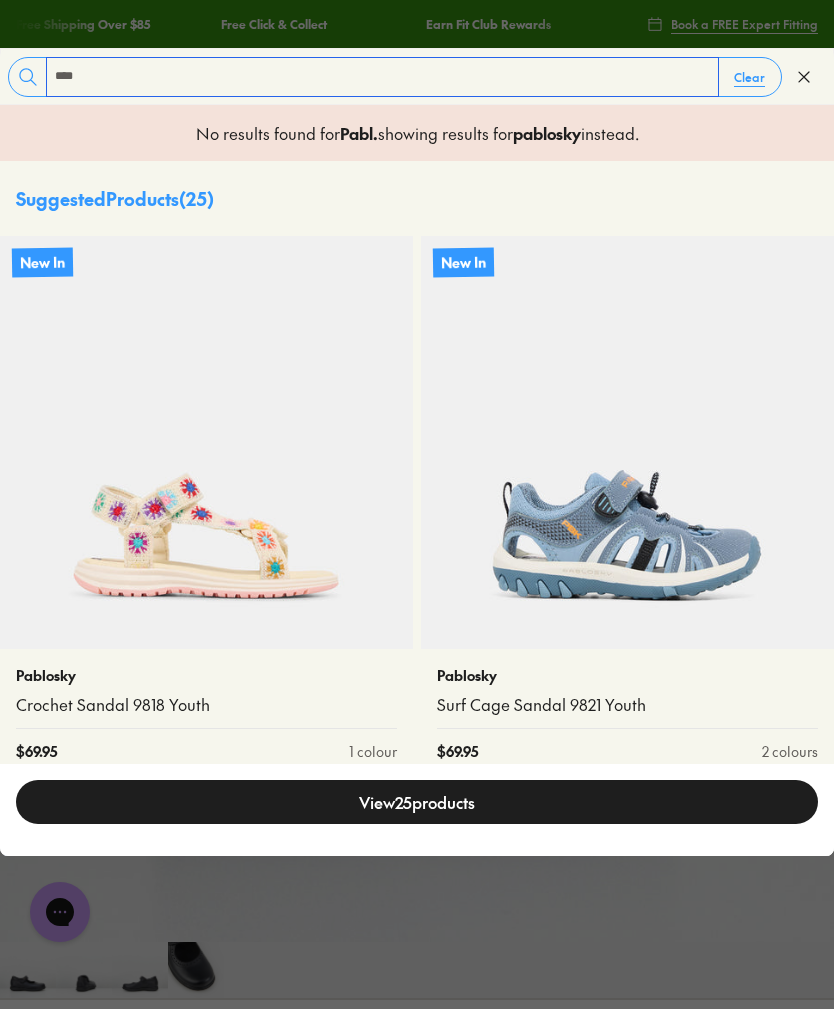 type on "****" 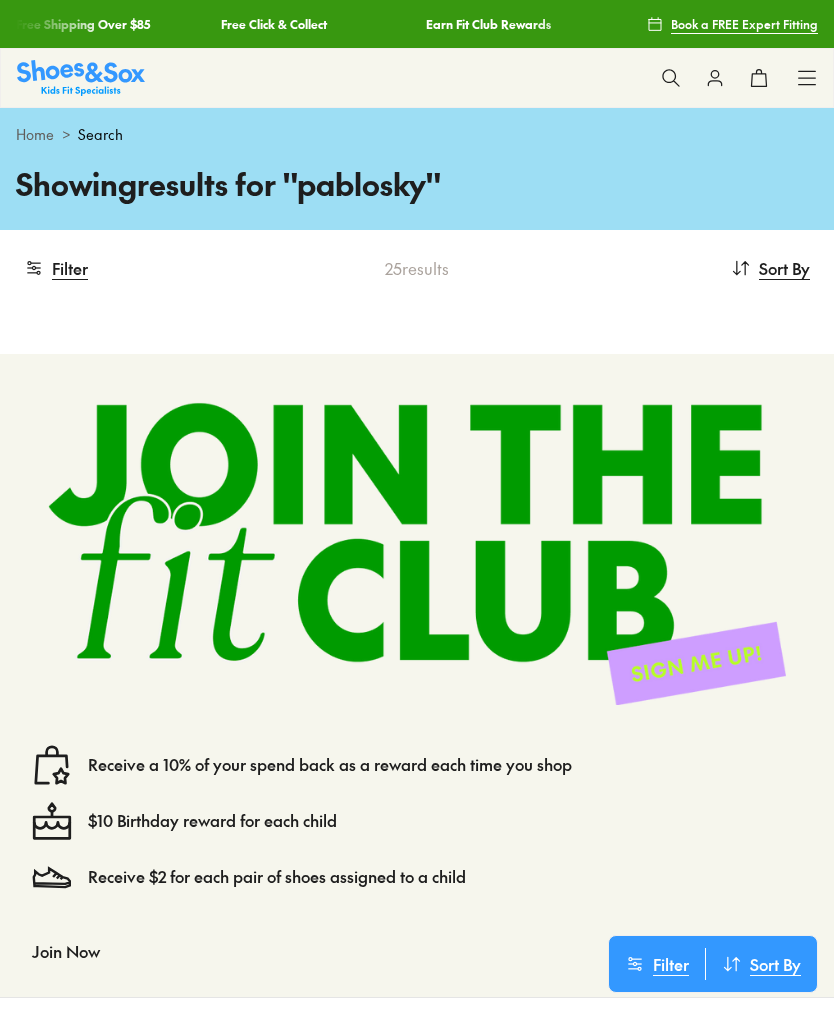scroll, scrollTop: 0, scrollLeft: 0, axis: both 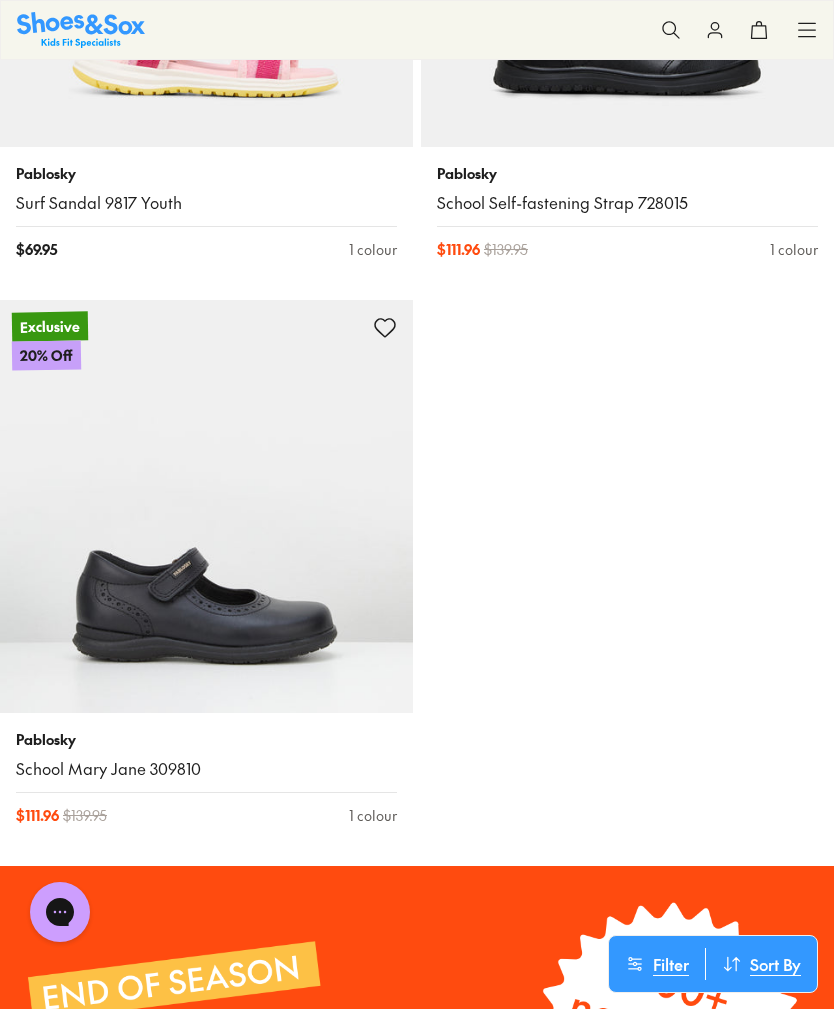 click at bounding box center [206, 506] 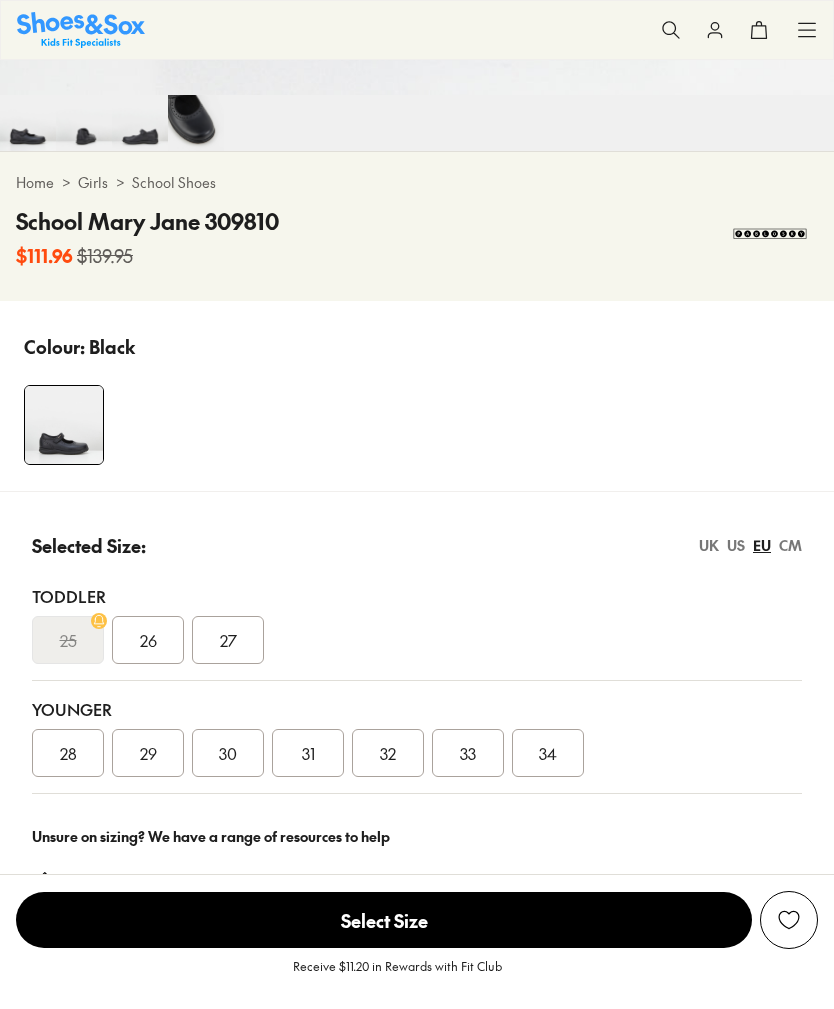 select on "*" 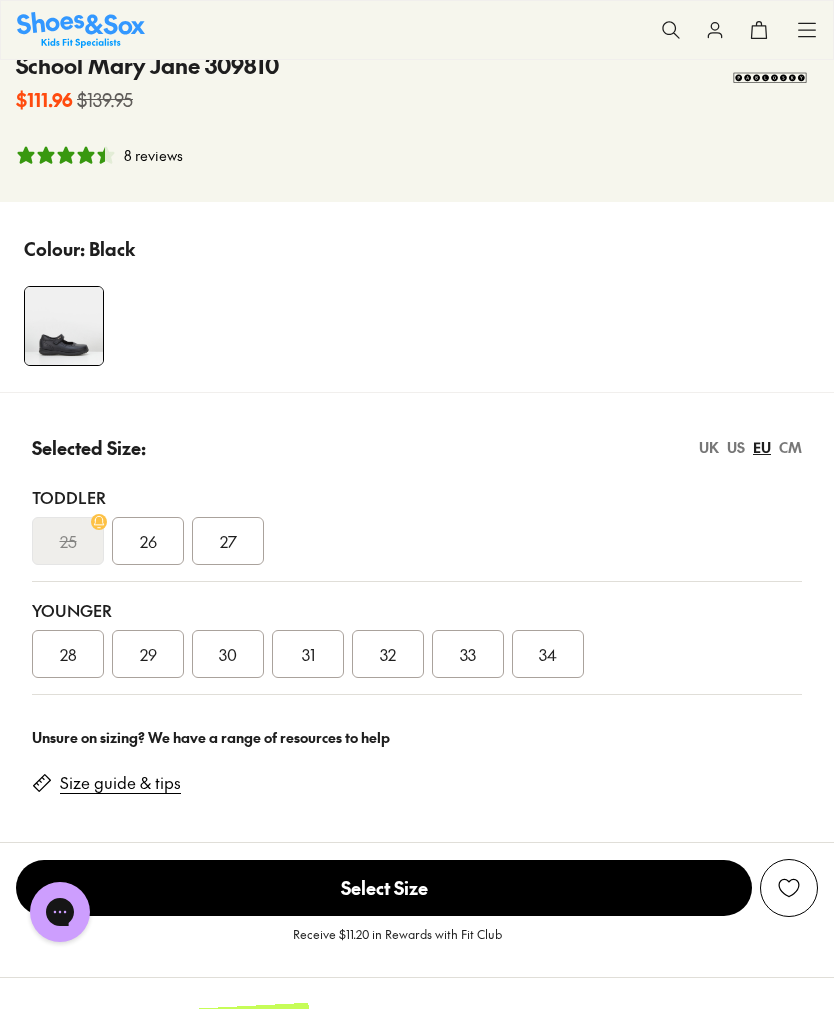 scroll, scrollTop: 0, scrollLeft: 0, axis: both 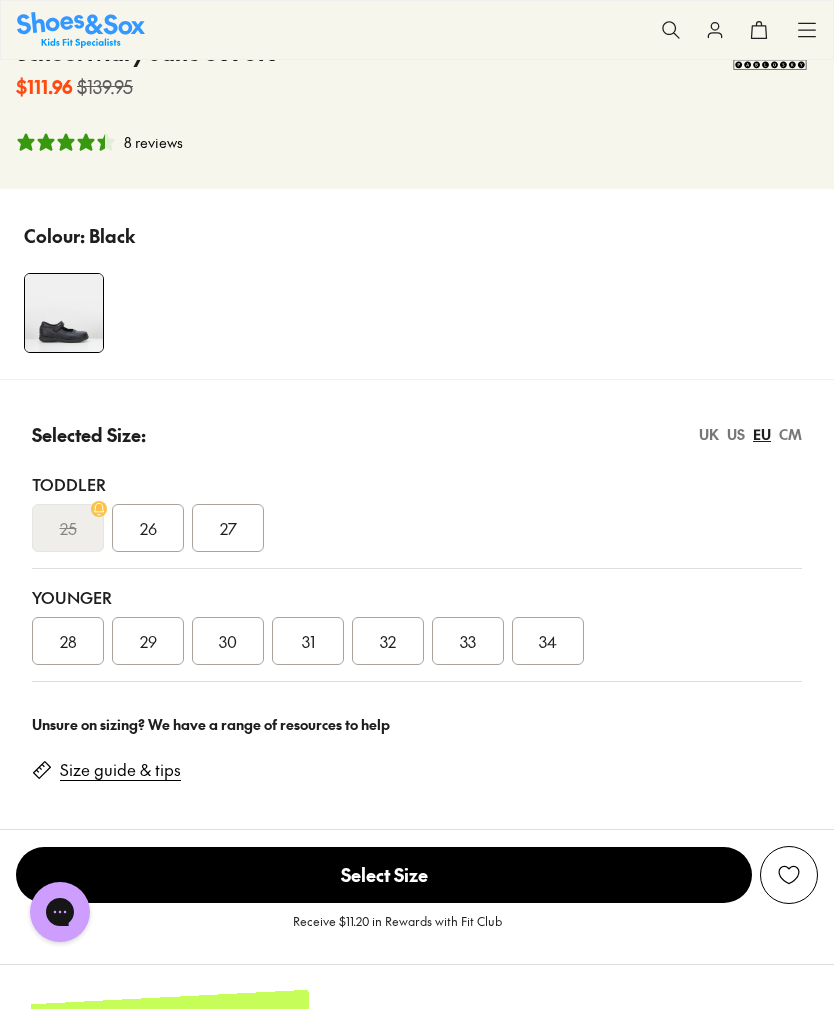 click on "33" at bounding box center (468, 641) 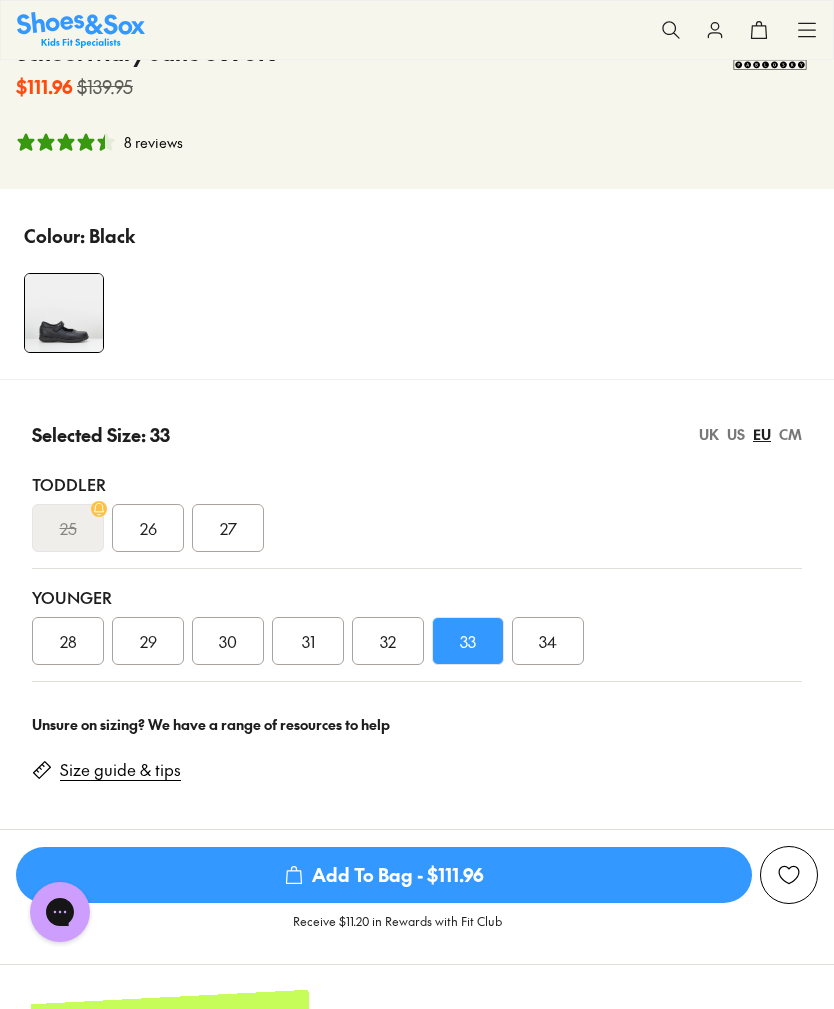 click on "34" at bounding box center [548, 641] 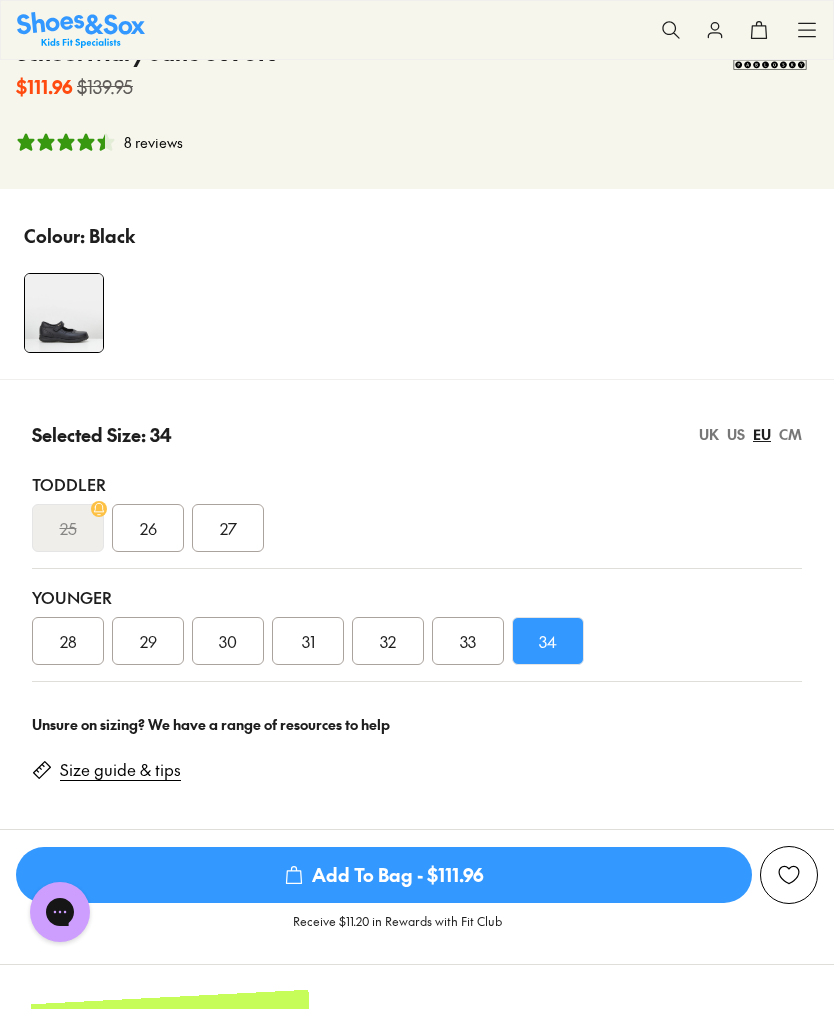 click on "33" at bounding box center [468, 641] 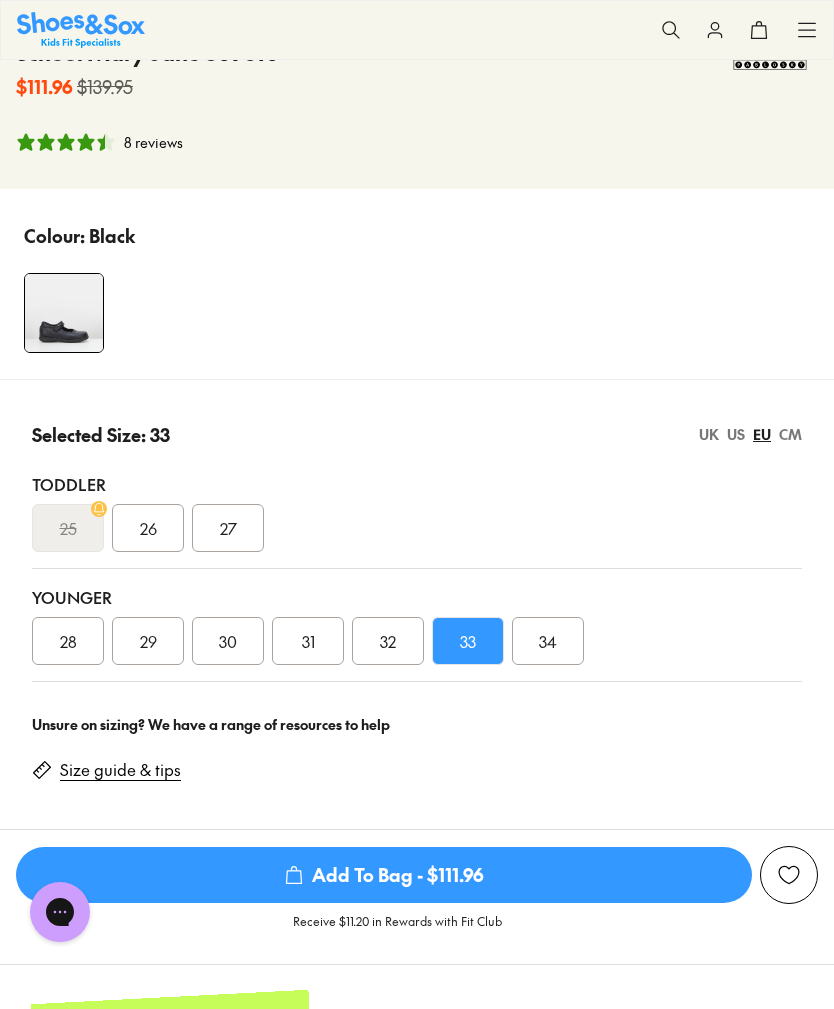 click on "Add To Bag - $111.96" at bounding box center [384, 875] 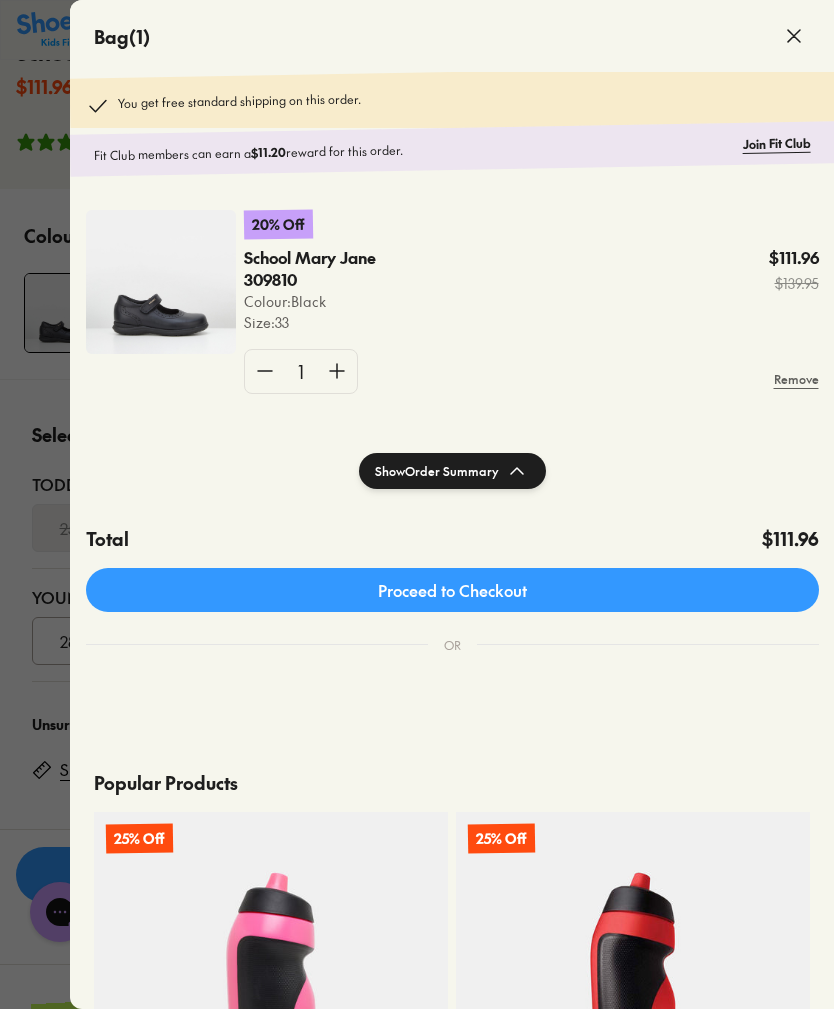 click 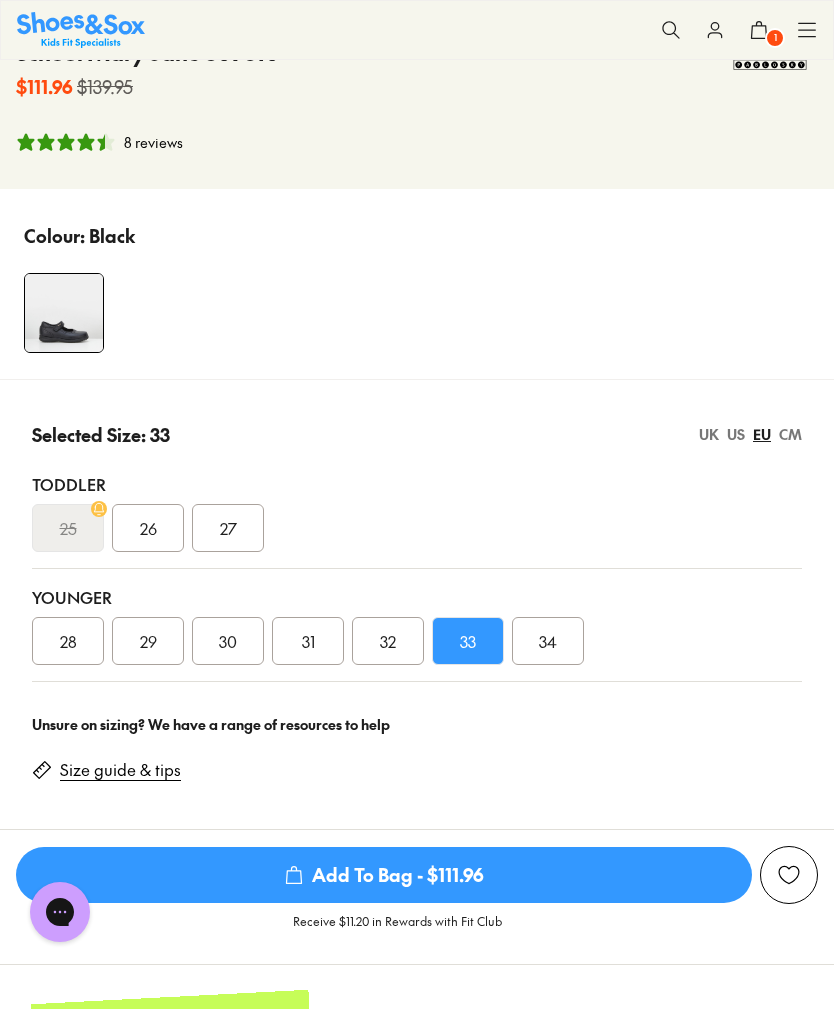 click 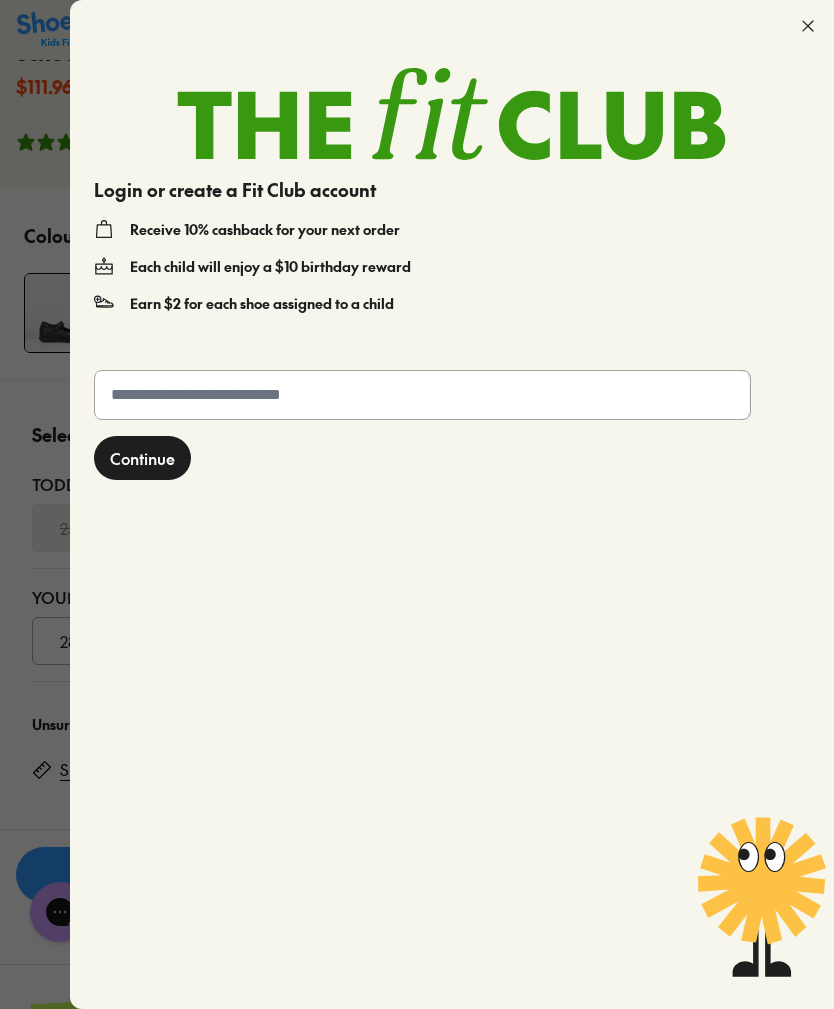 click 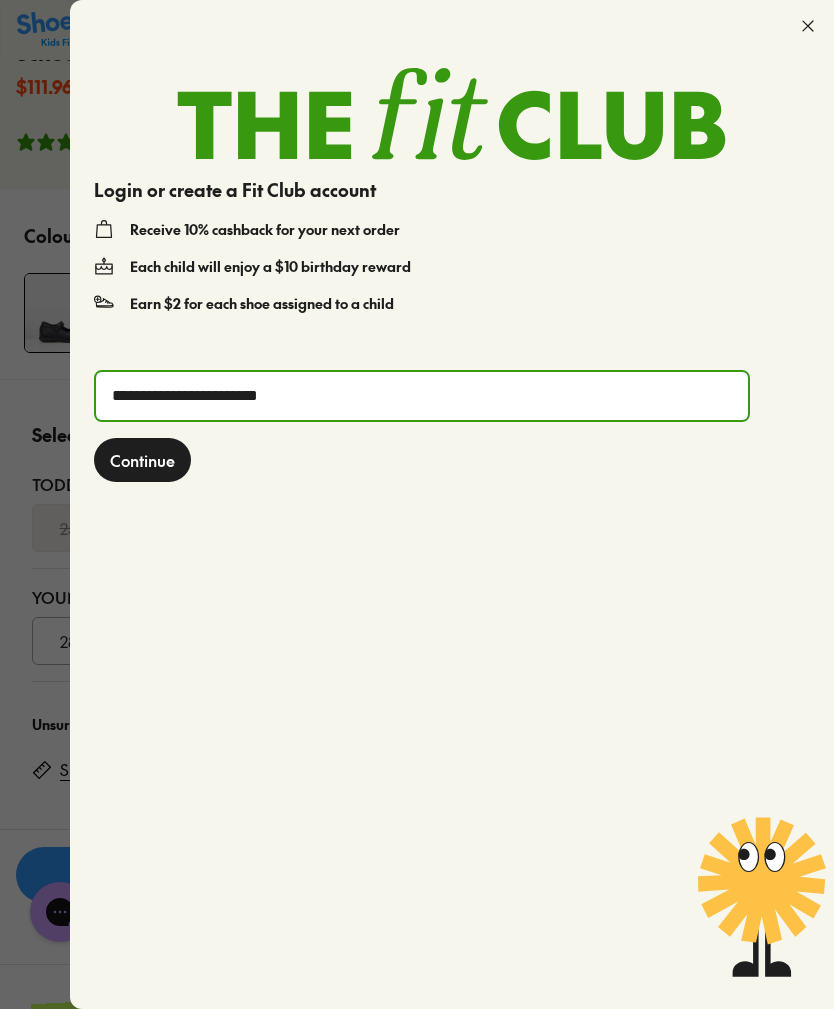 type on "**********" 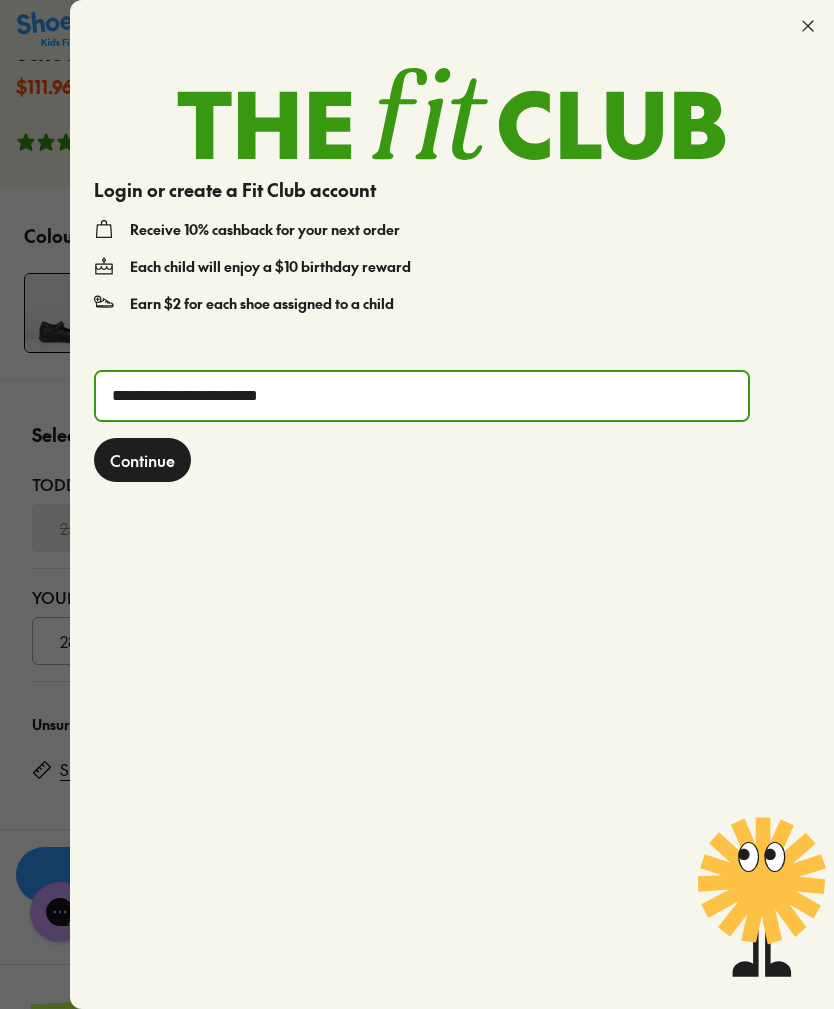 click on "**********" 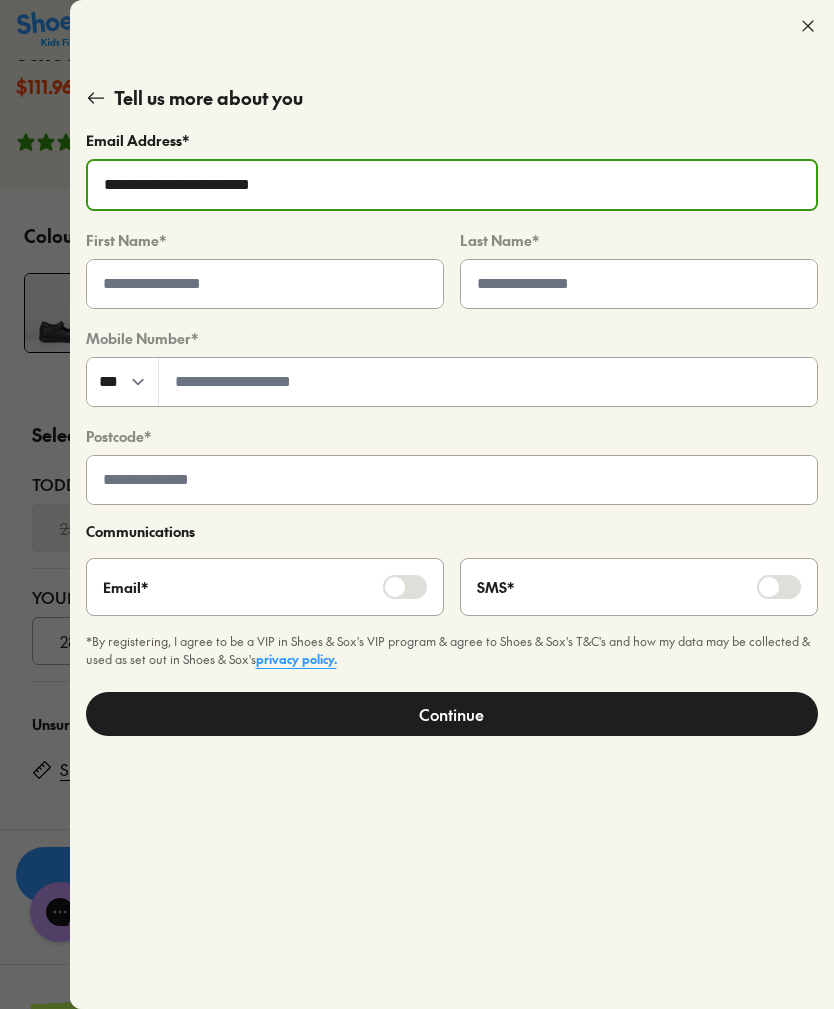 click 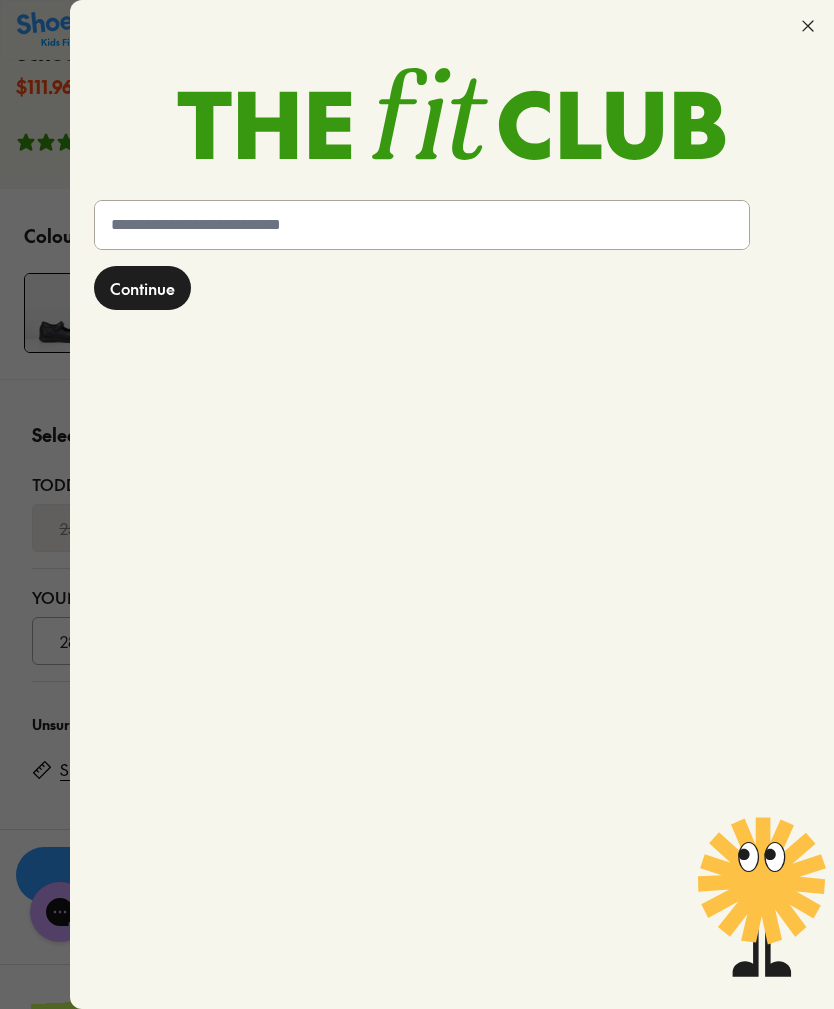 click 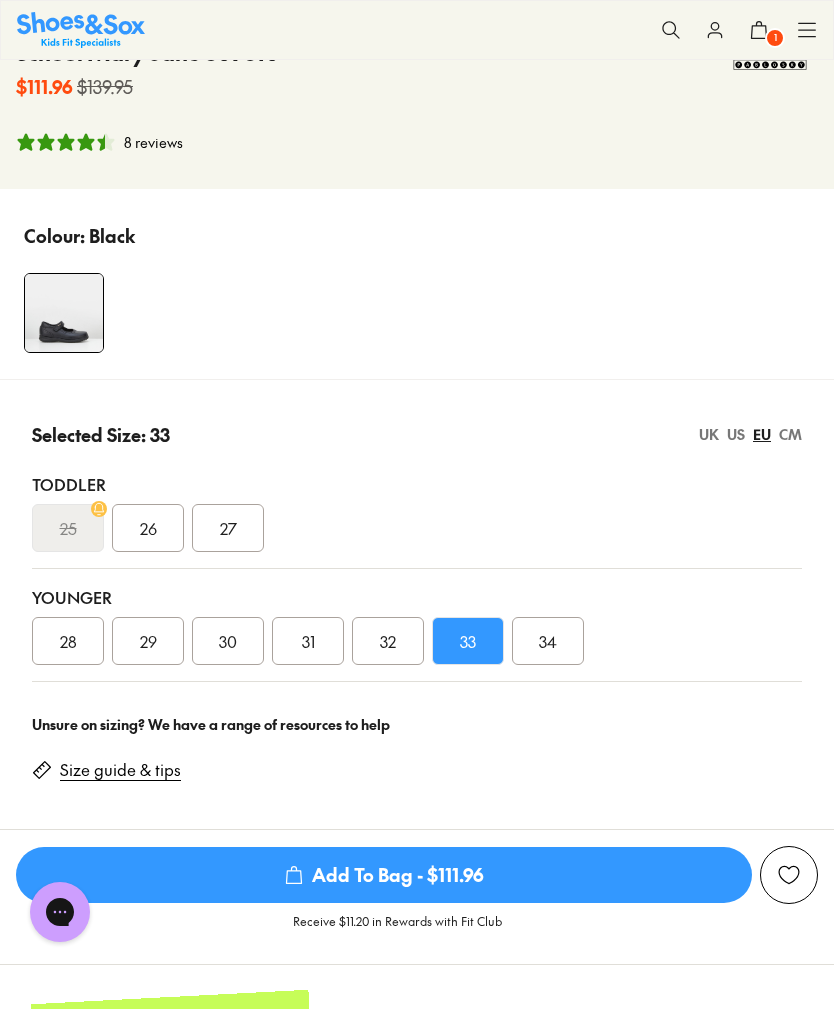 click 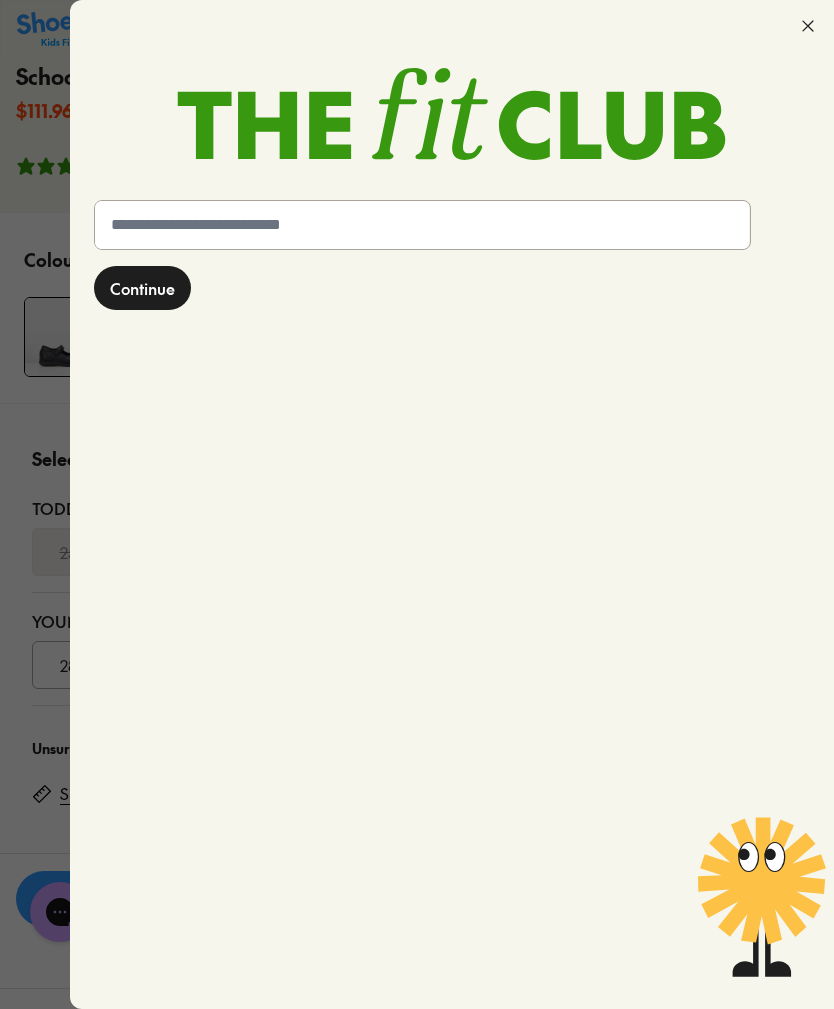 scroll, scrollTop: 996, scrollLeft: 0, axis: vertical 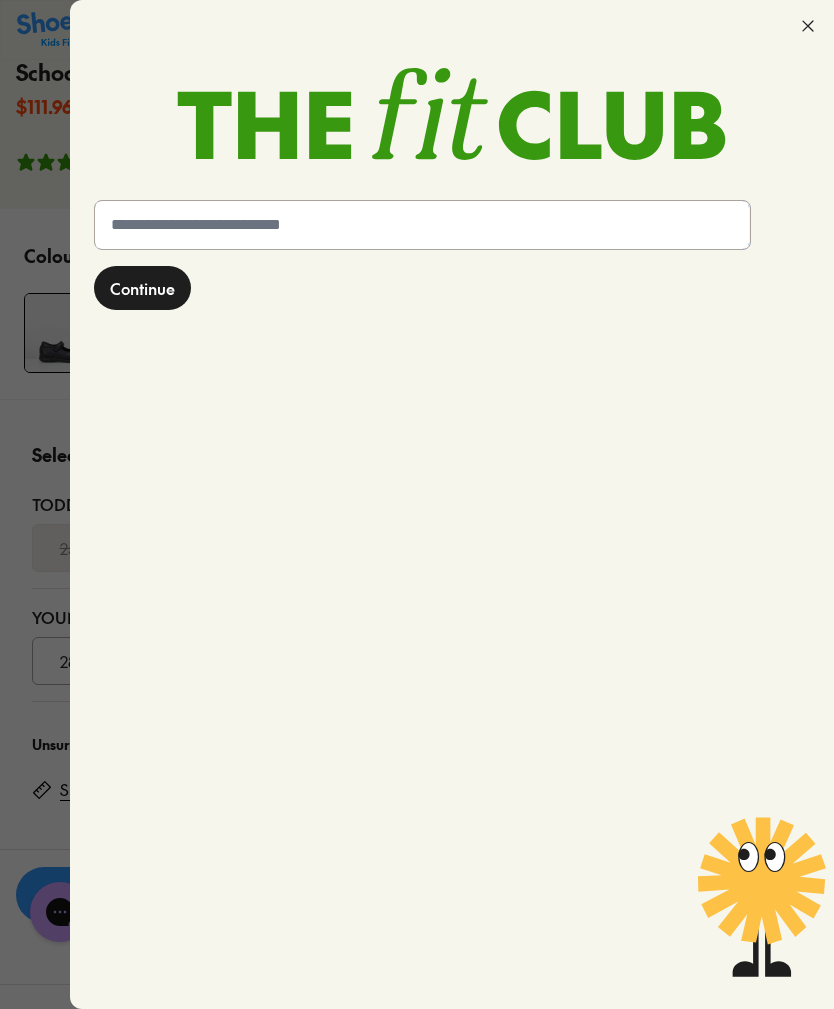 click 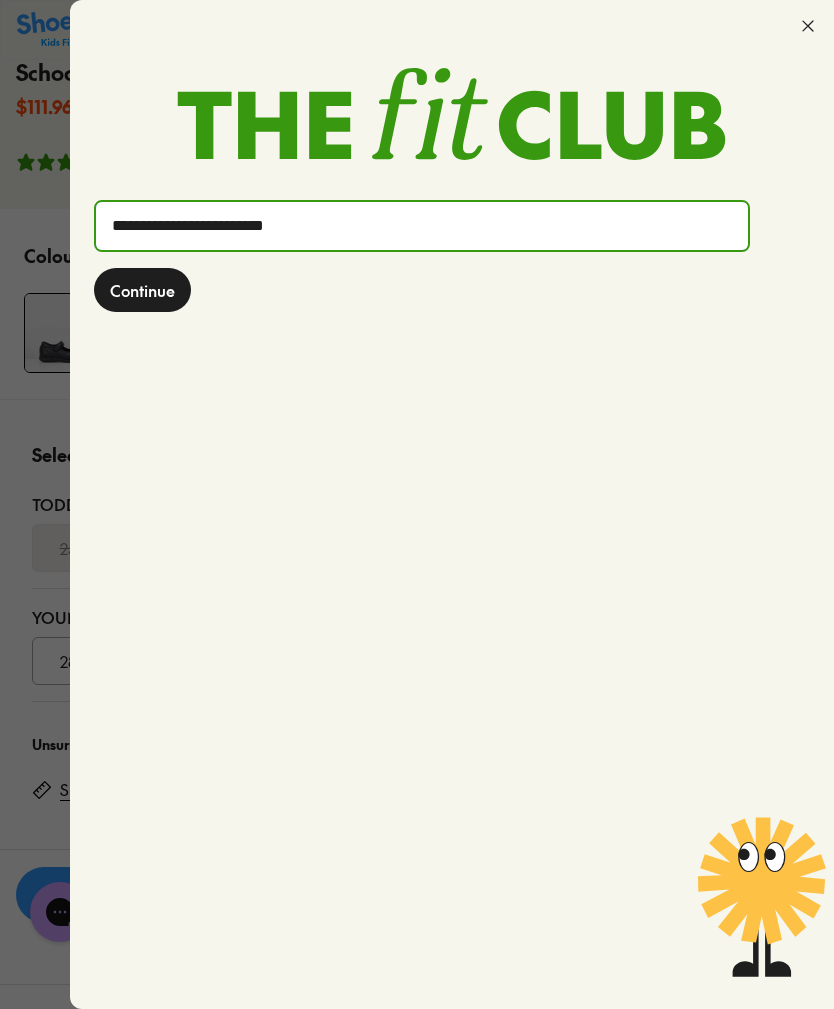 type on "**********" 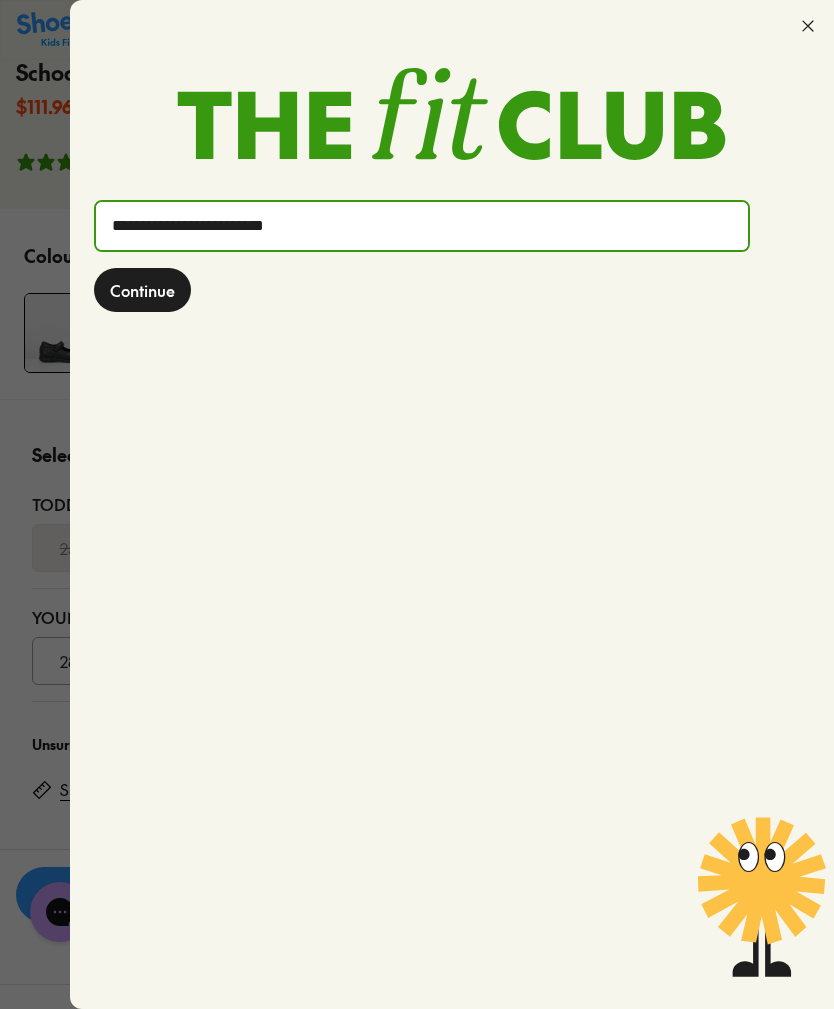 click on "Continue" 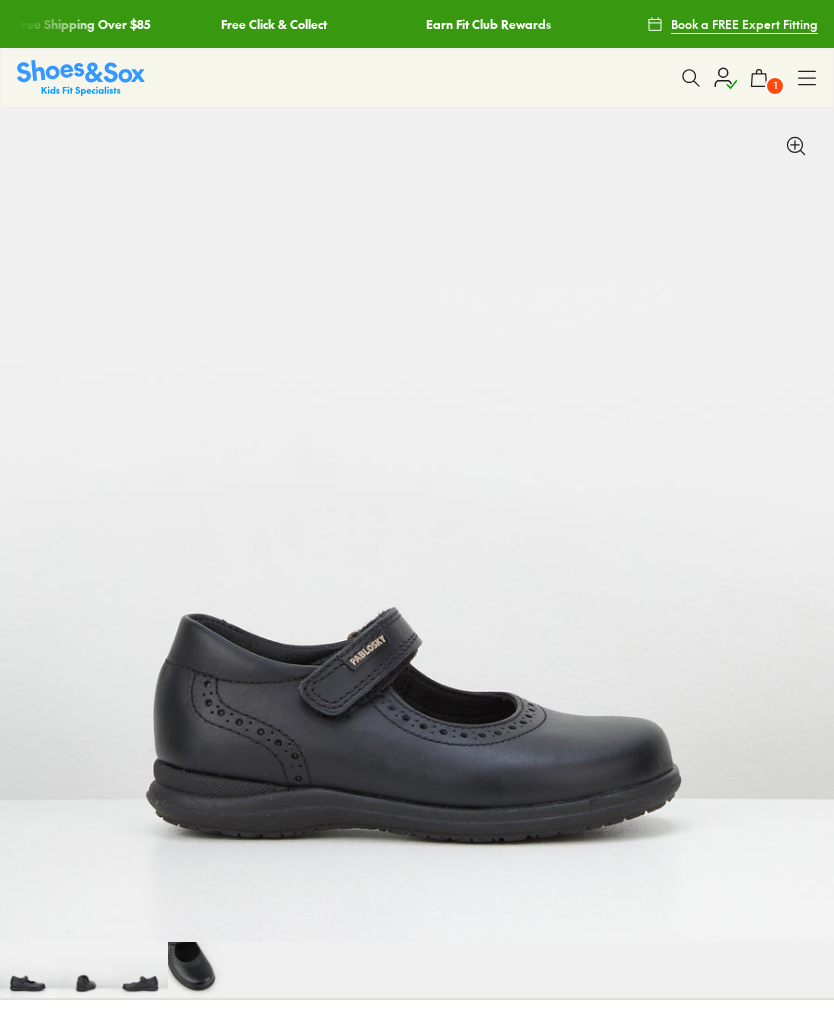 scroll, scrollTop: 0, scrollLeft: 0, axis: both 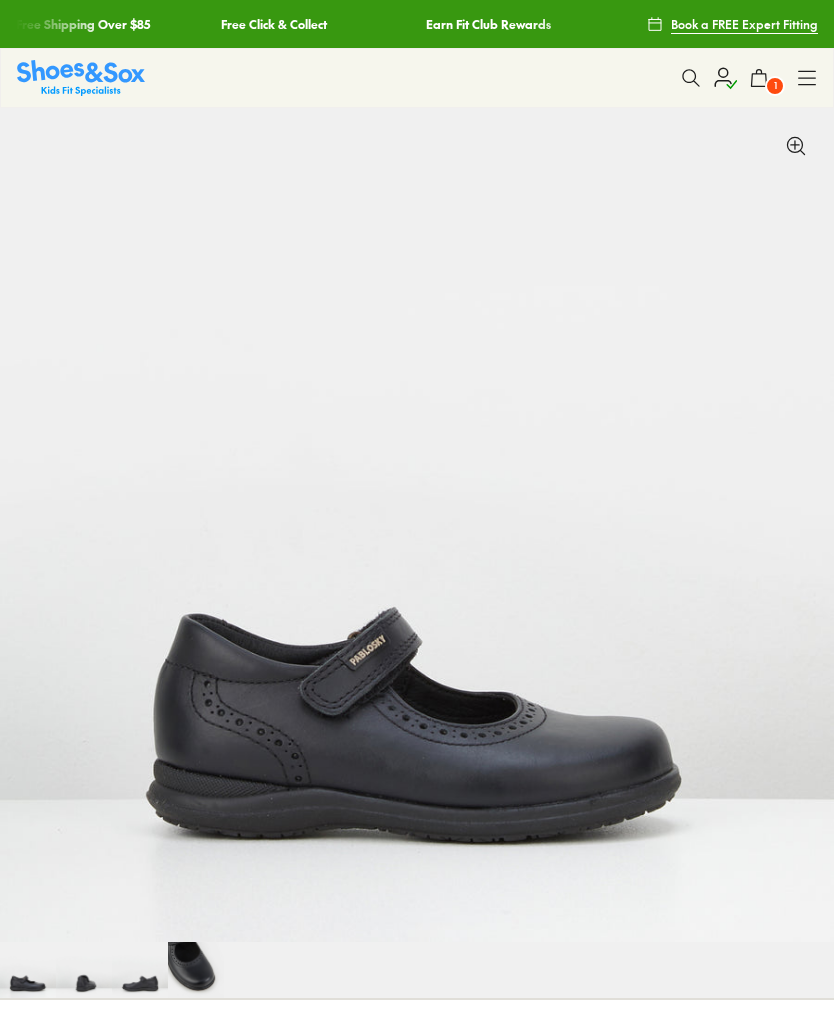 select on "*" 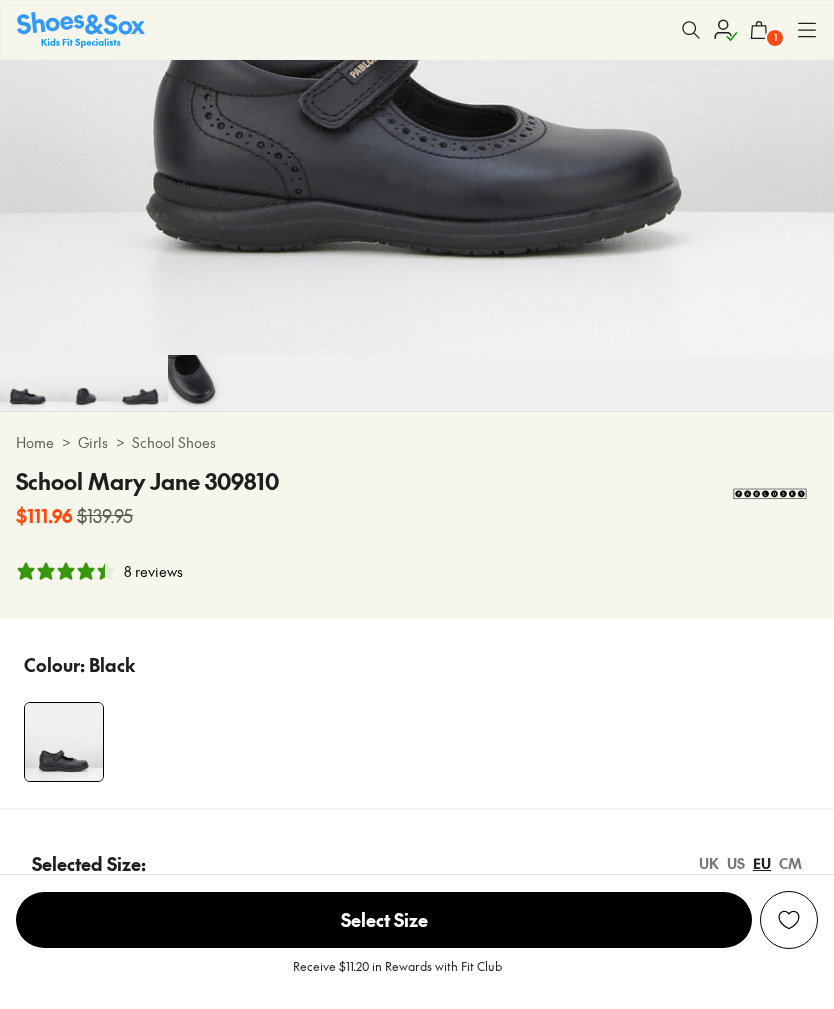 scroll, scrollTop: 0, scrollLeft: 0, axis: both 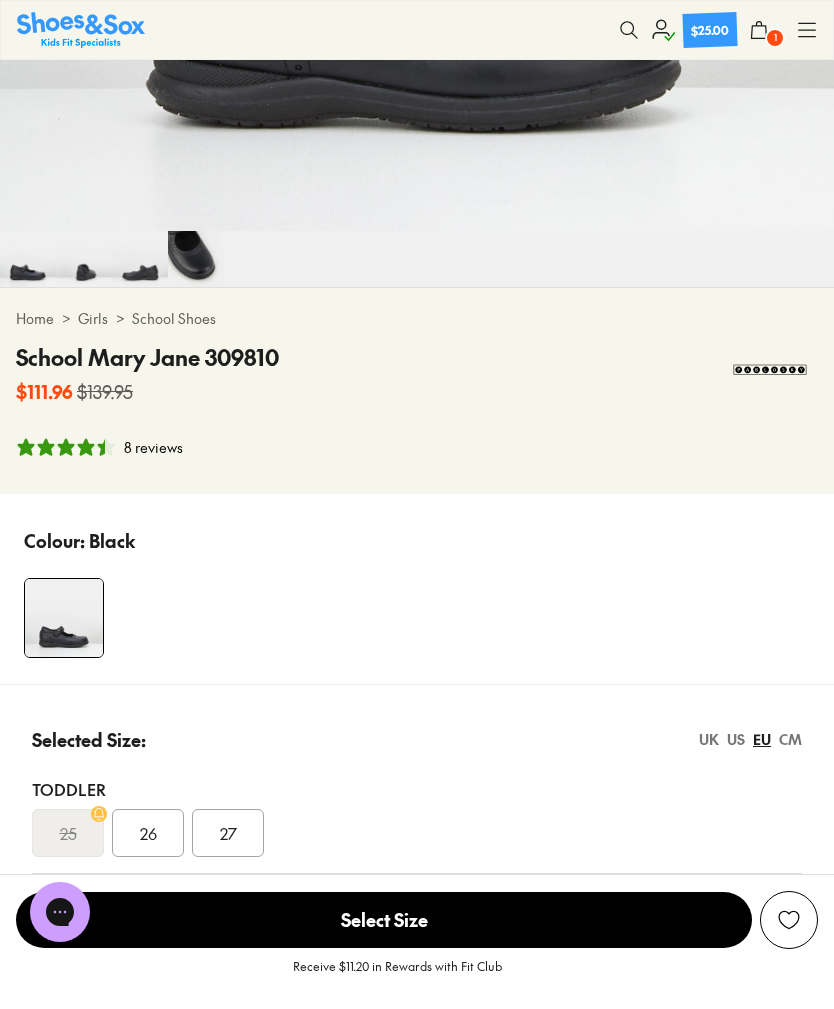 click on "1" at bounding box center (775, 38) 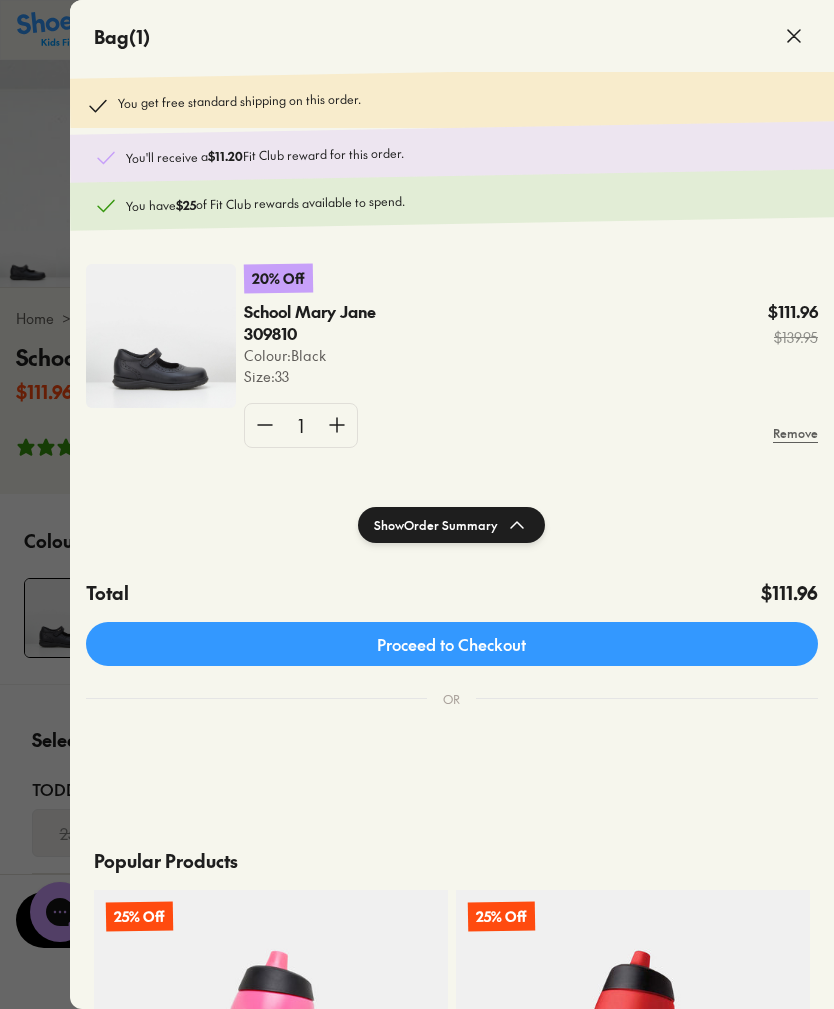 click on "You have  $25  of Fit Club rewards available to spend." 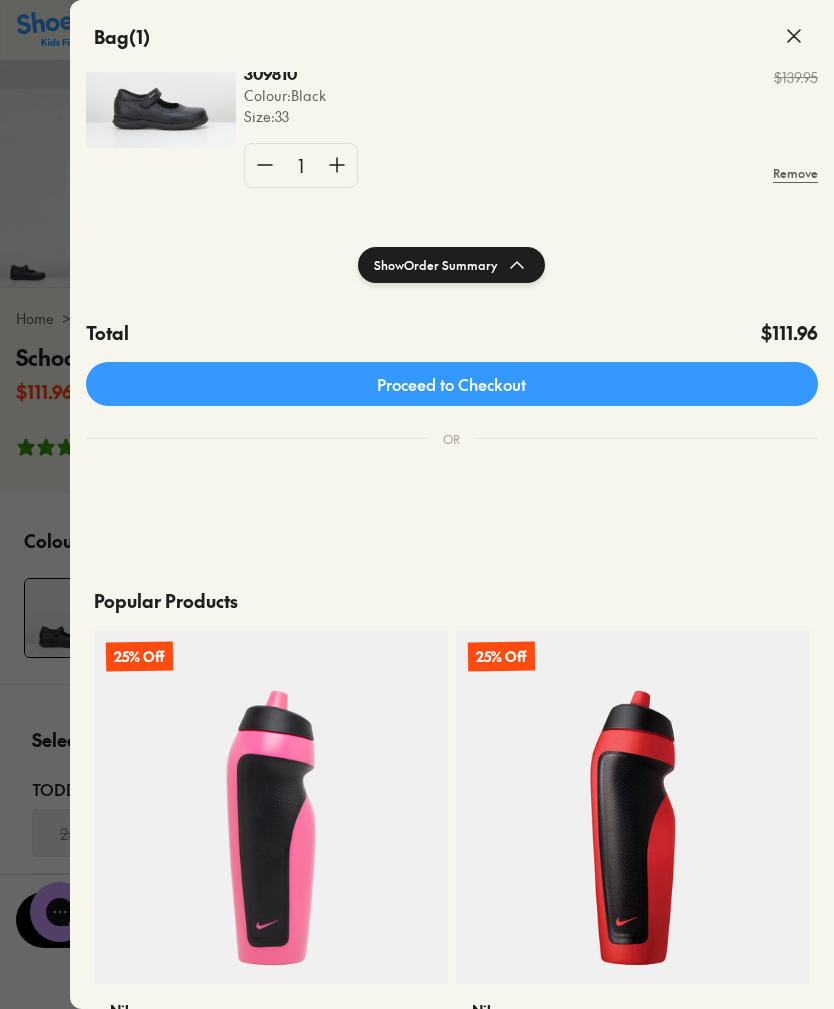 scroll, scrollTop: 263, scrollLeft: 0, axis: vertical 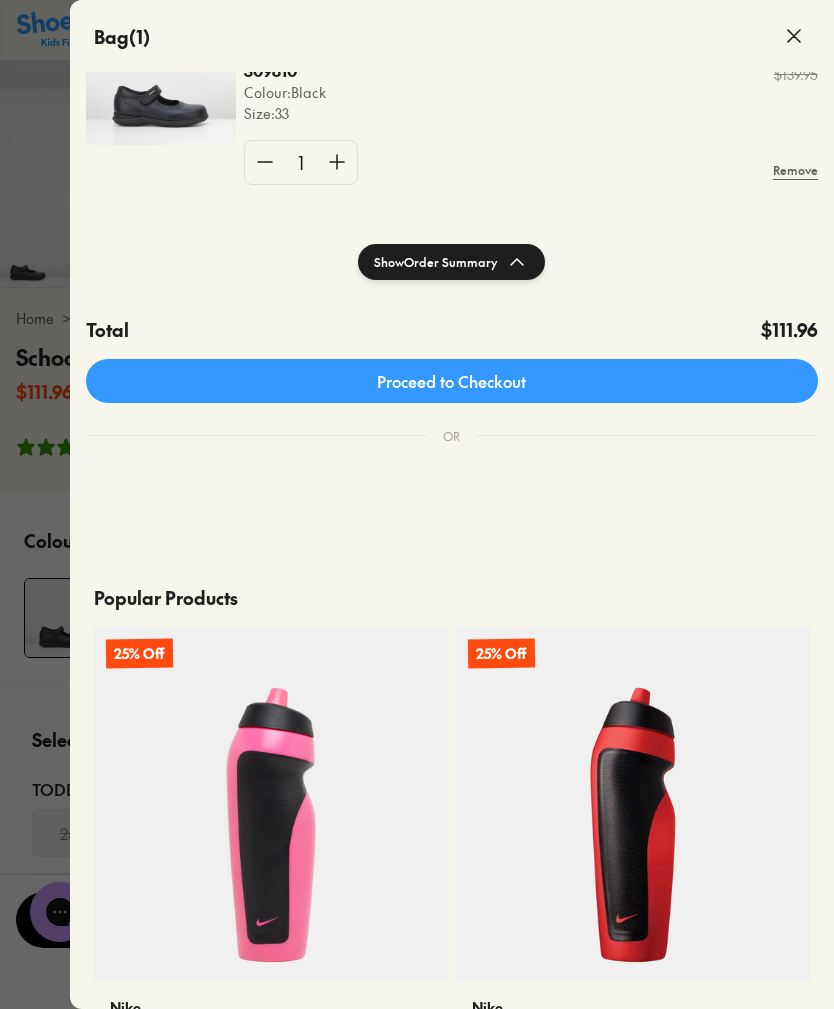 click on "Proceed to Checkout" 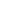 scroll, scrollTop: 0, scrollLeft: 0, axis: both 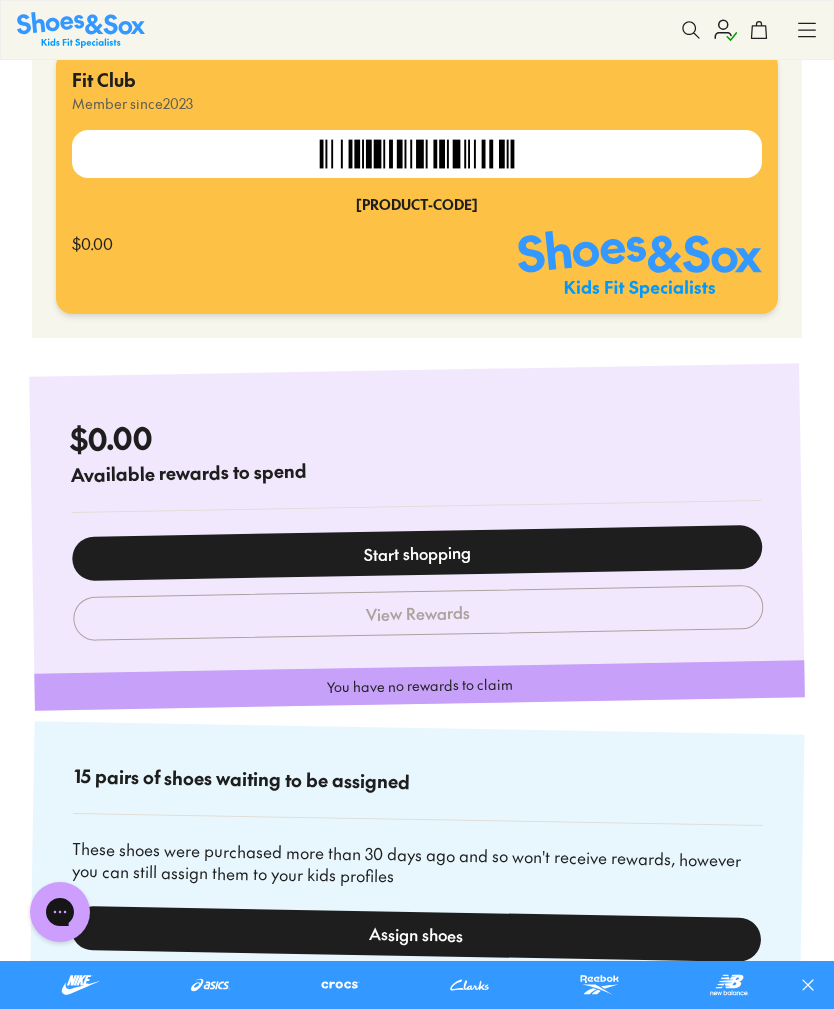 click 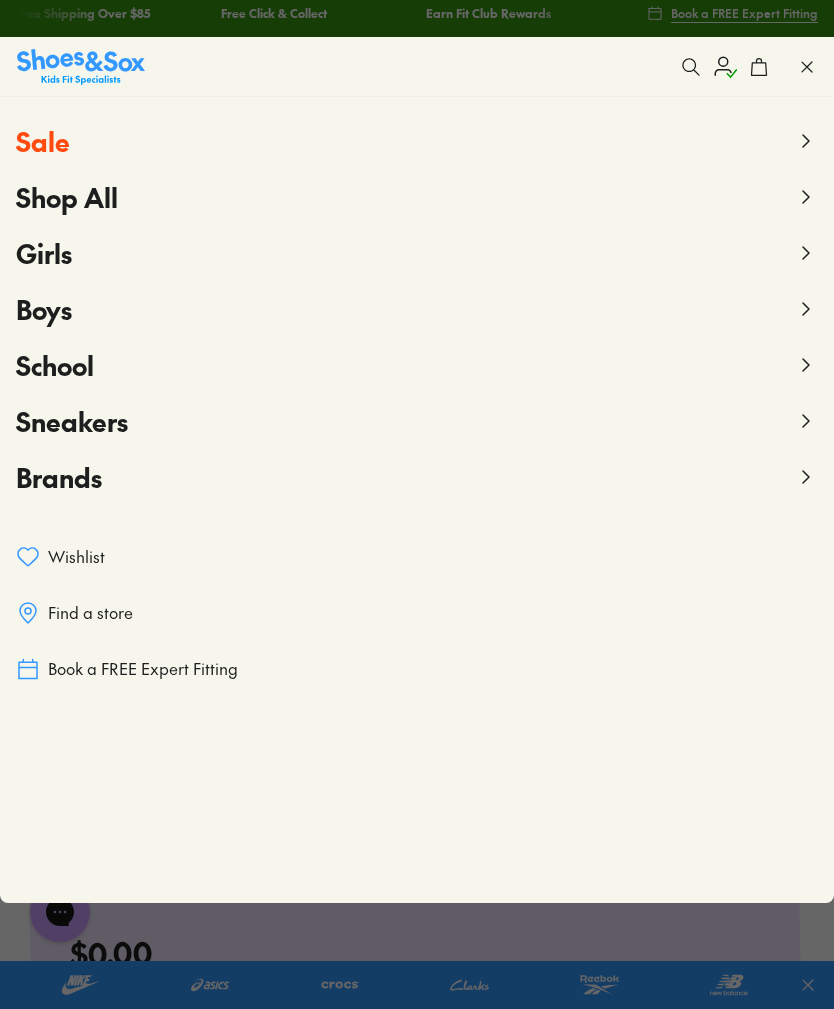 scroll, scrollTop: 0, scrollLeft: 0, axis: both 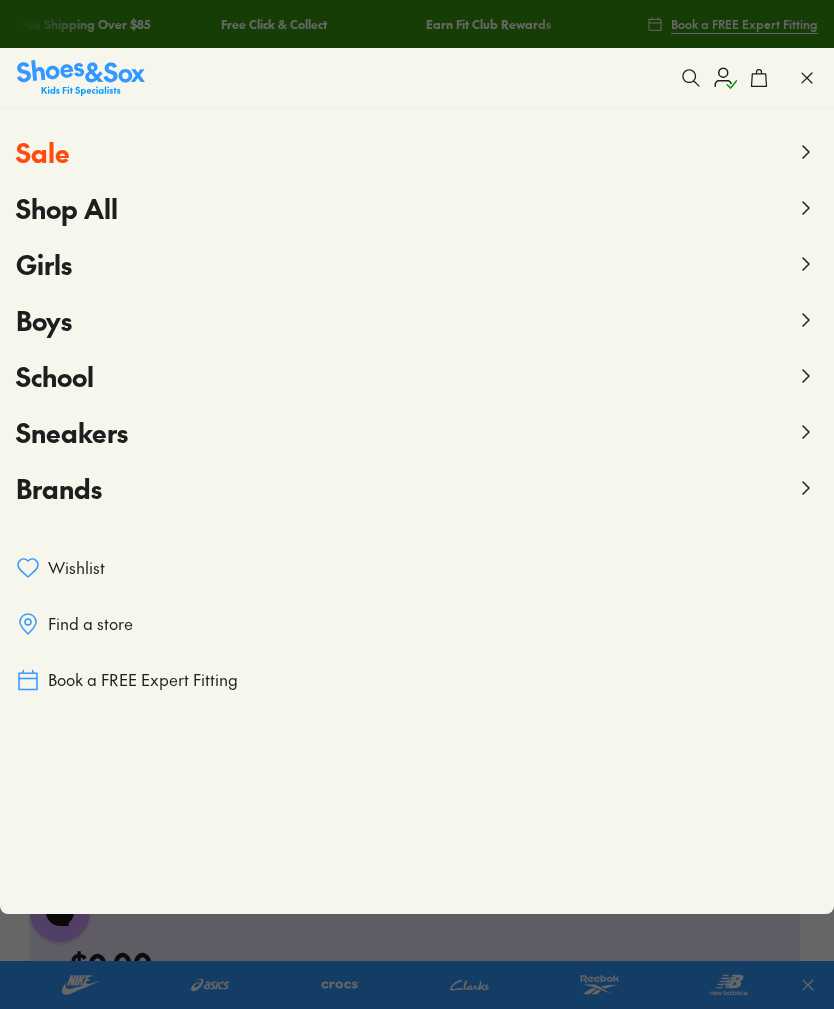 click 